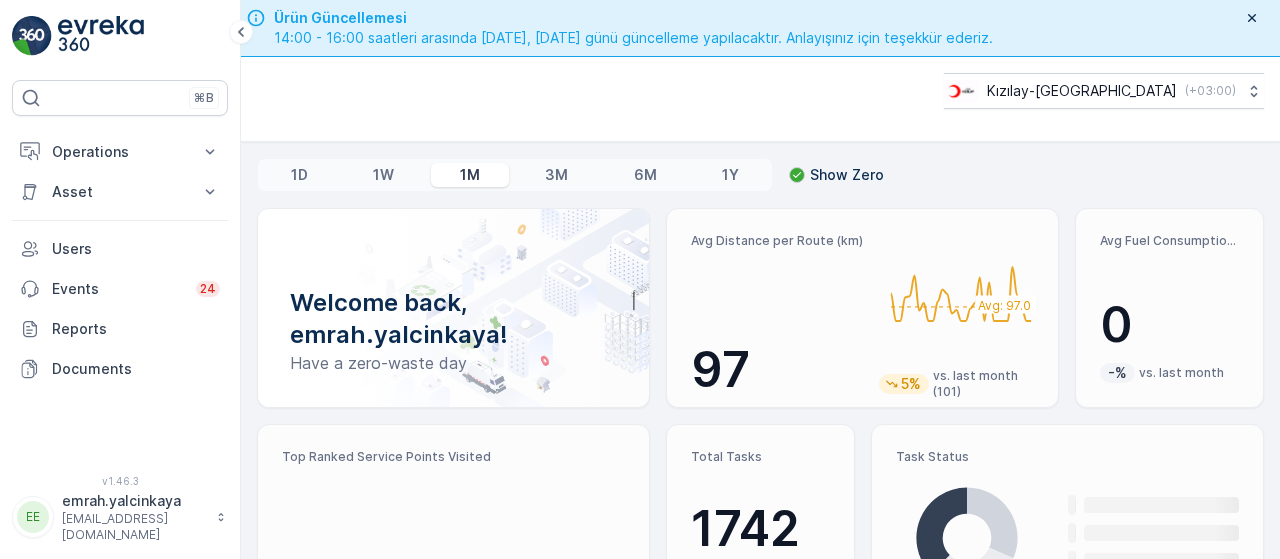 scroll, scrollTop: 0, scrollLeft: 0, axis: both 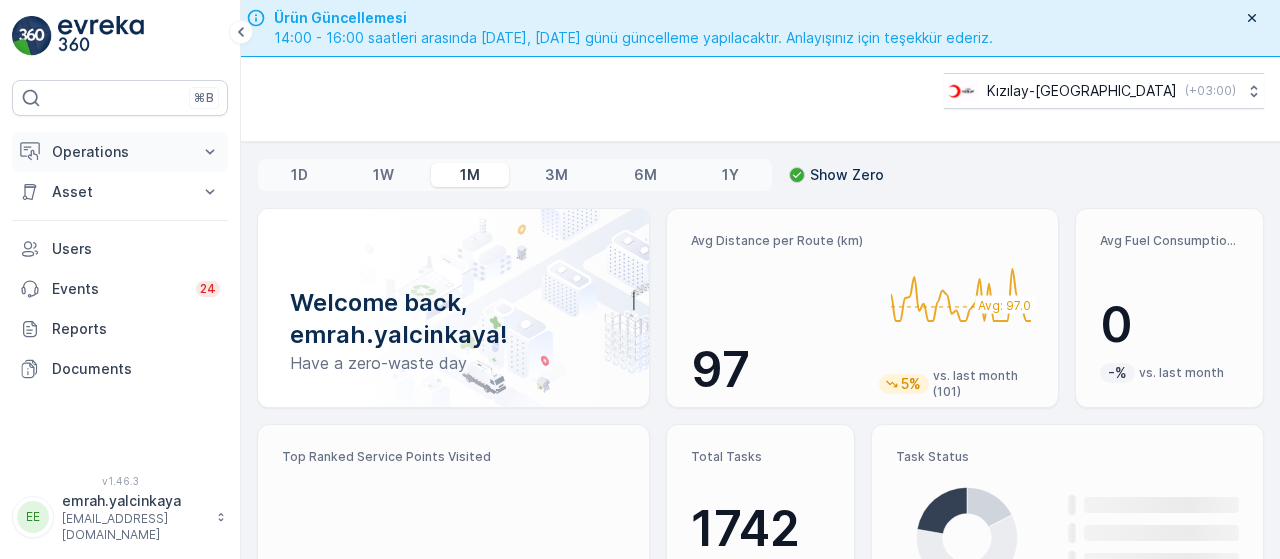click on "Operations" at bounding box center [120, 152] 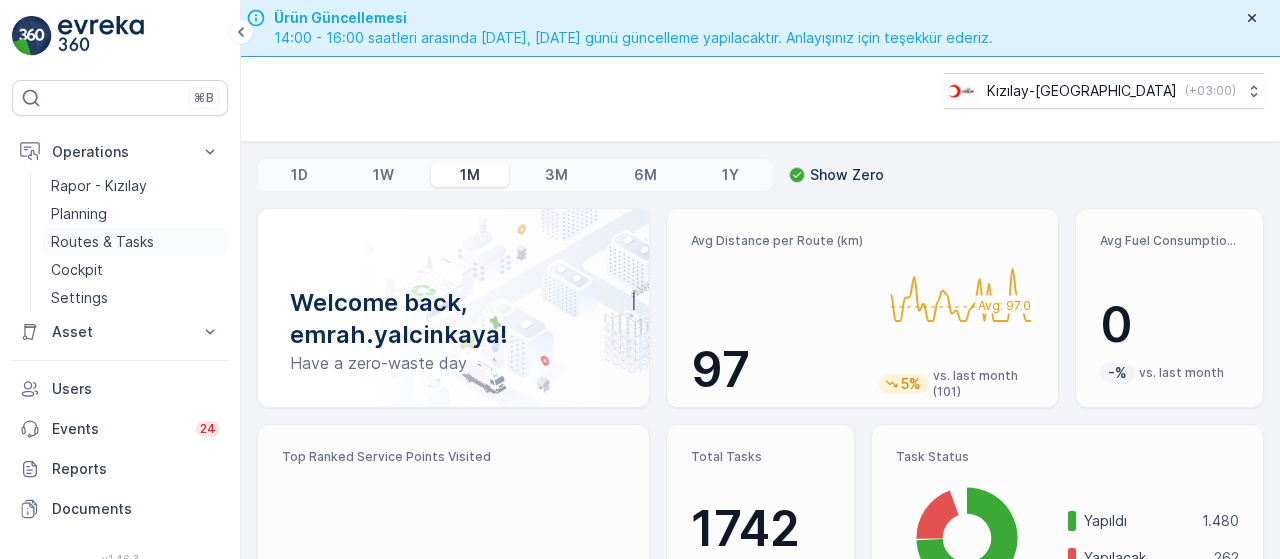 click on "Routes & Tasks" at bounding box center (102, 242) 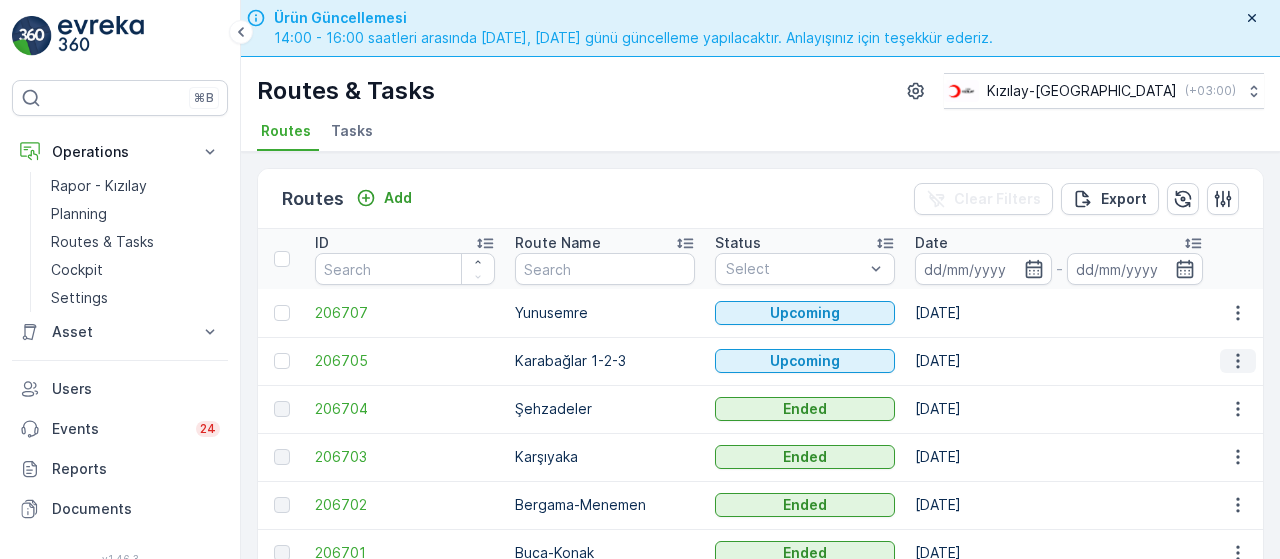 click 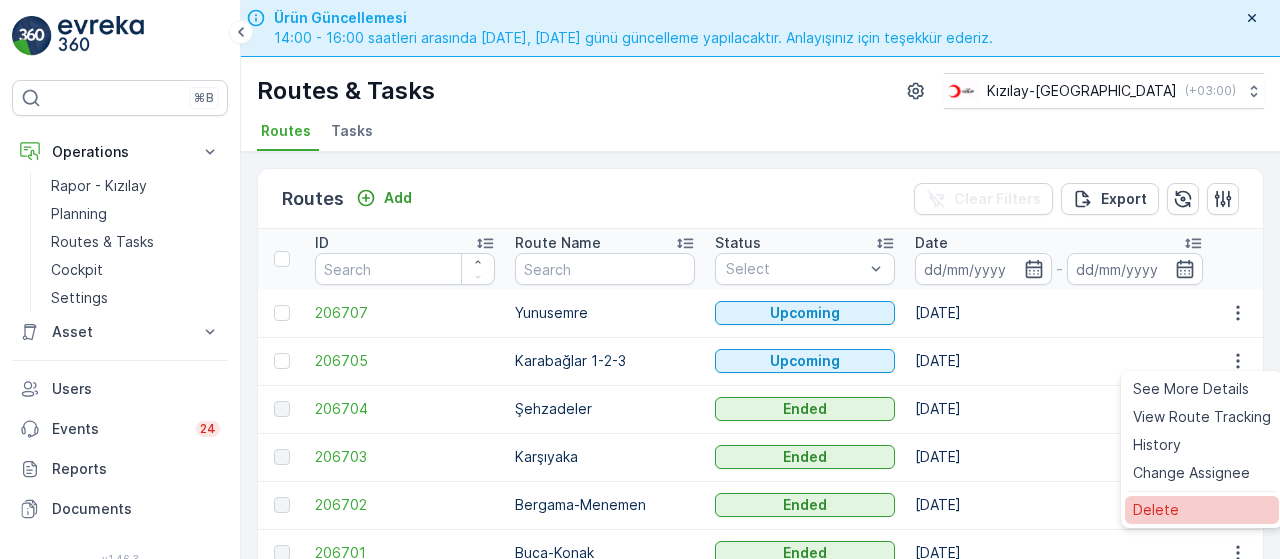 click on "Delete" at bounding box center (1202, 510) 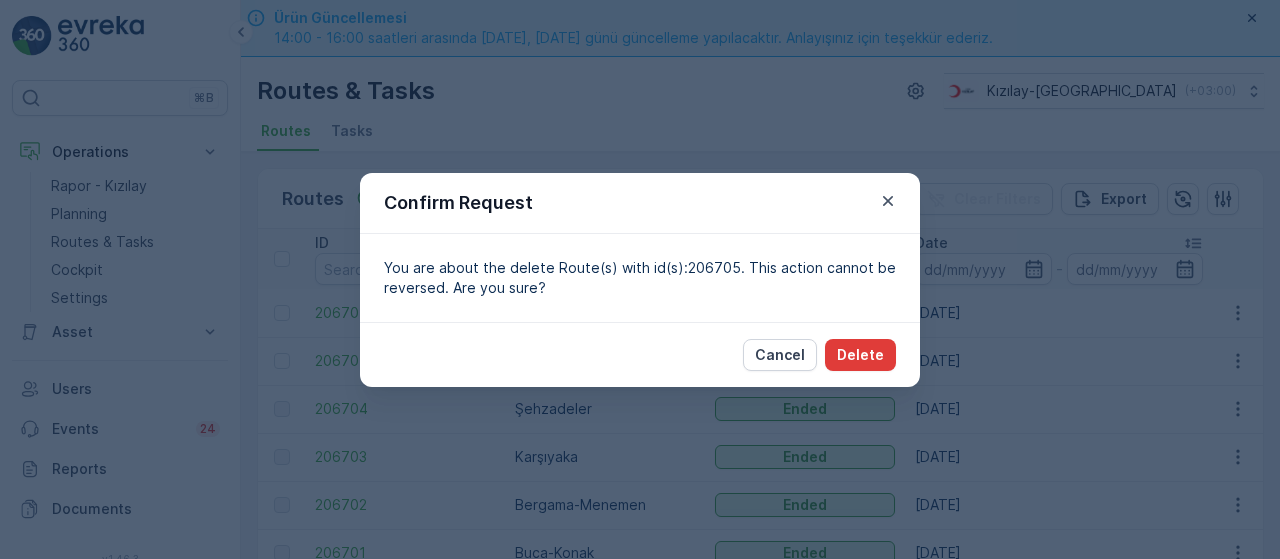 click on "Delete" at bounding box center [860, 355] 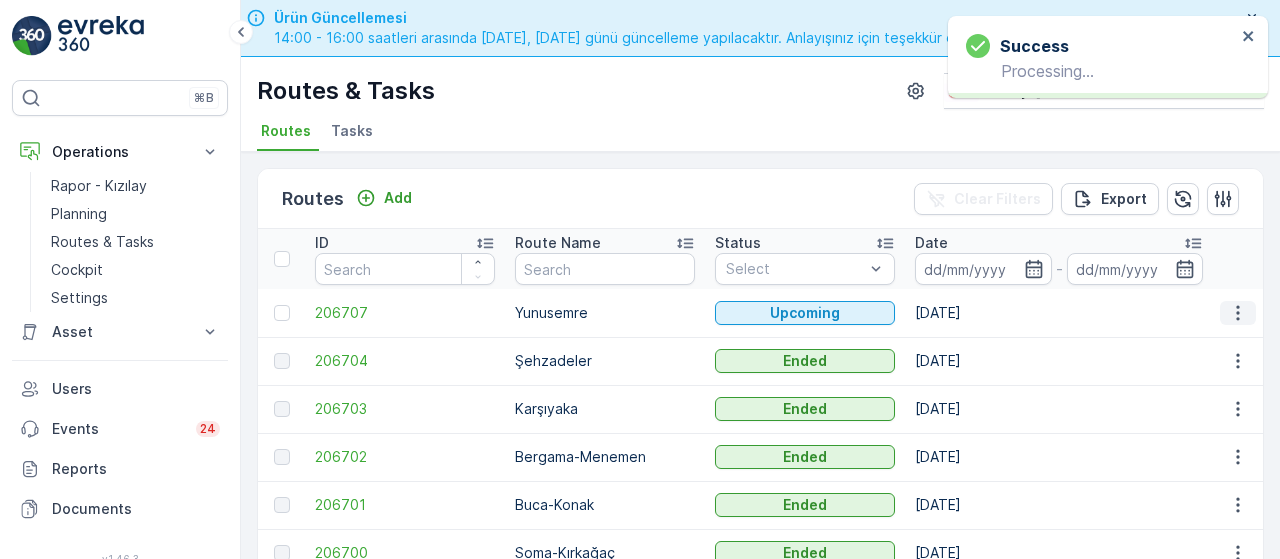 click 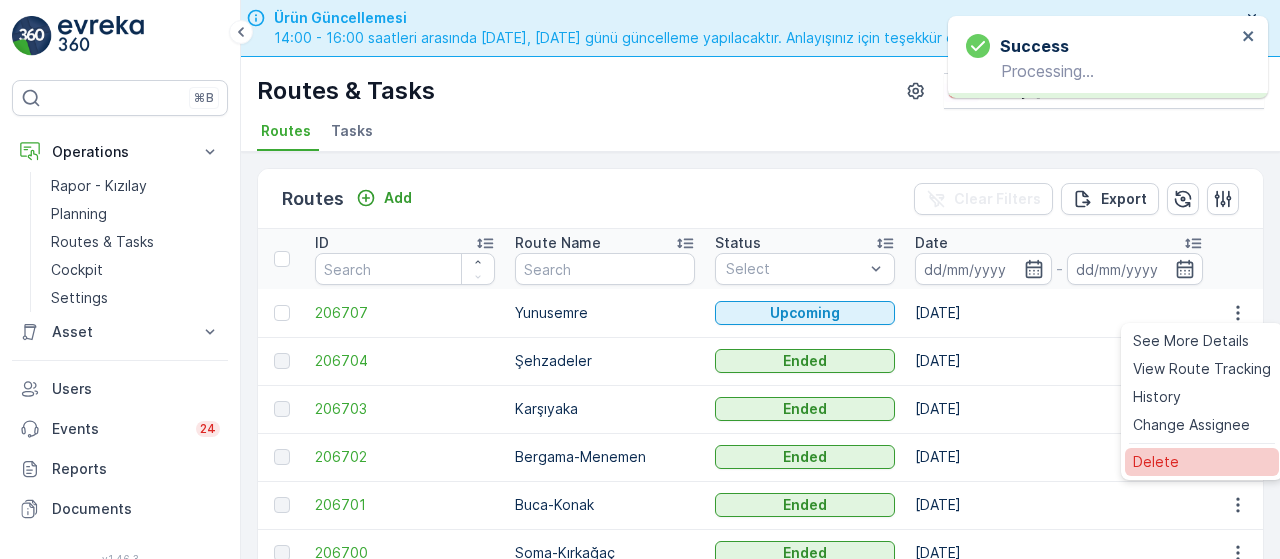 click on "Delete" at bounding box center [1202, 462] 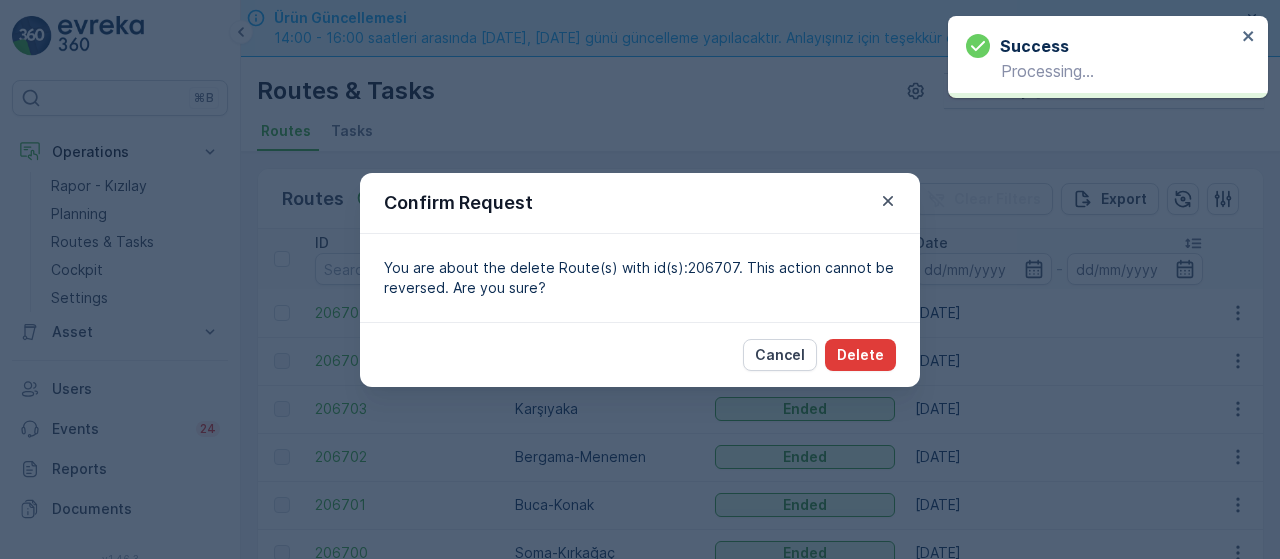 click on "Delete" at bounding box center [860, 355] 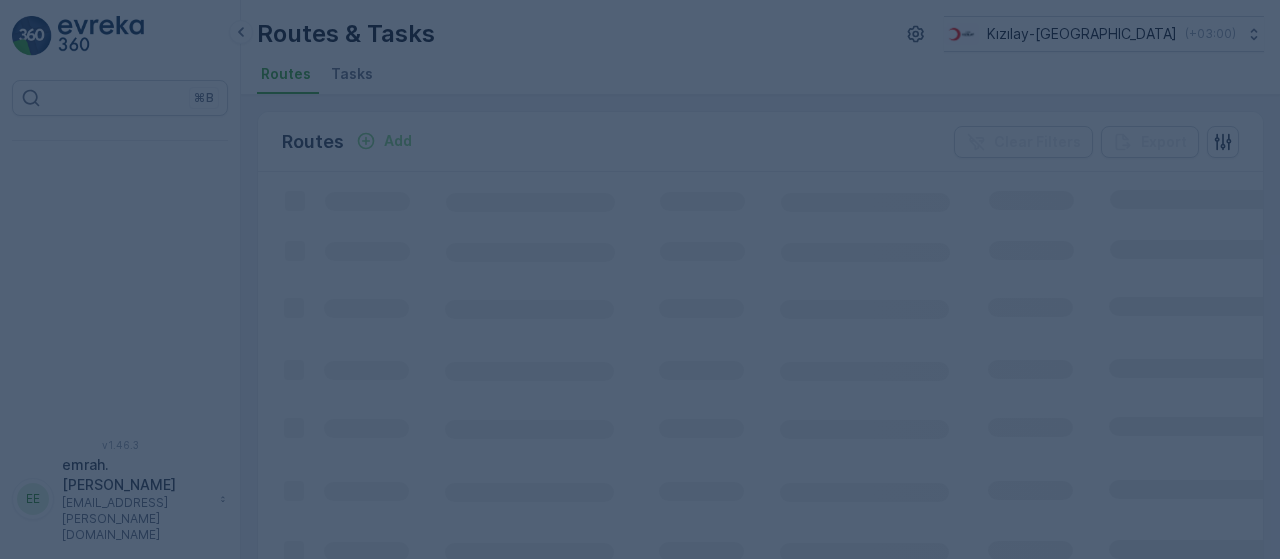 scroll, scrollTop: 0, scrollLeft: 0, axis: both 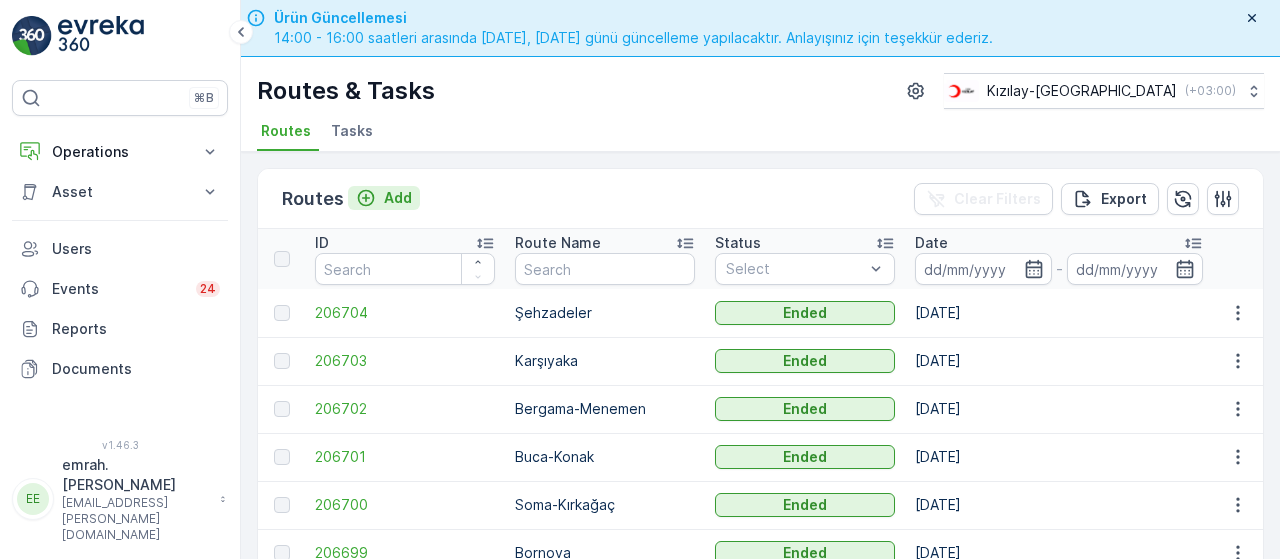 click 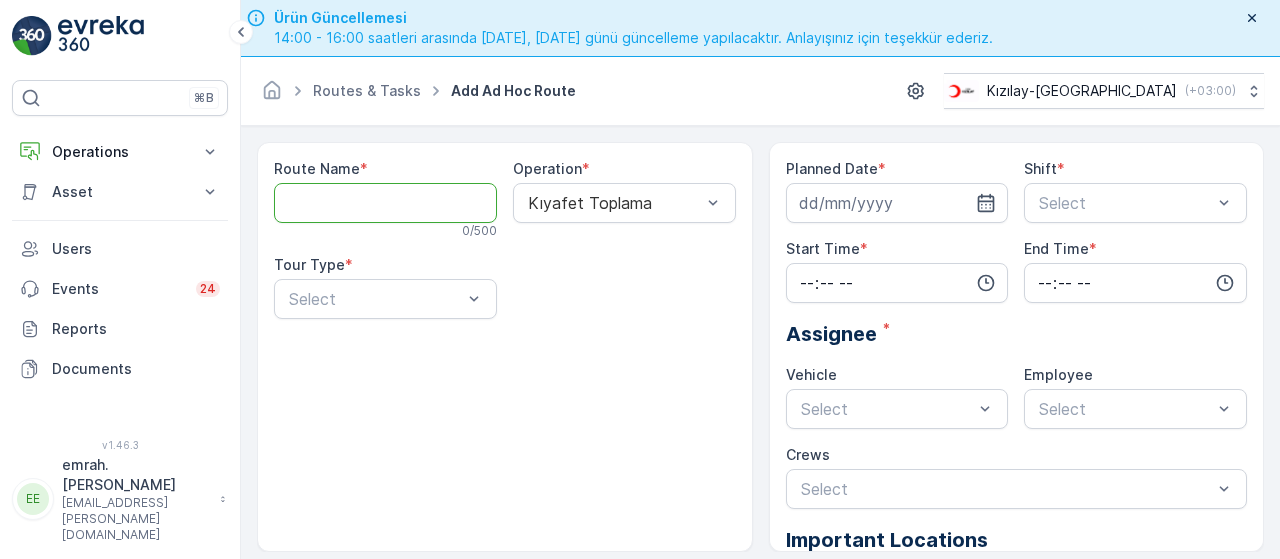 click on "Route Name" at bounding box center [385, 203] 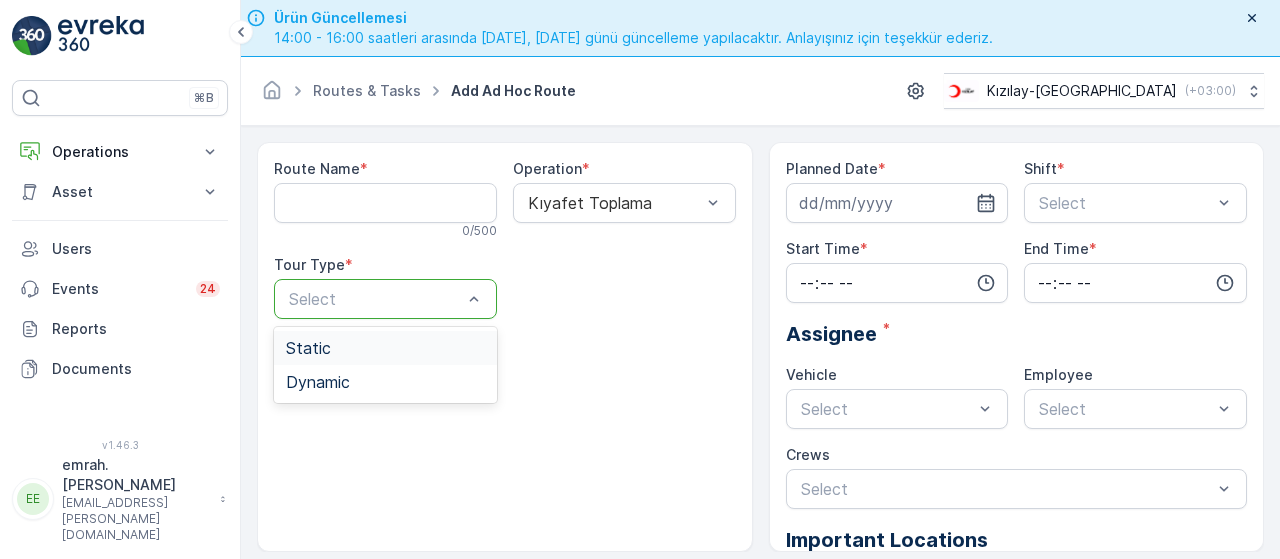 click at bounding box center [375, 299] 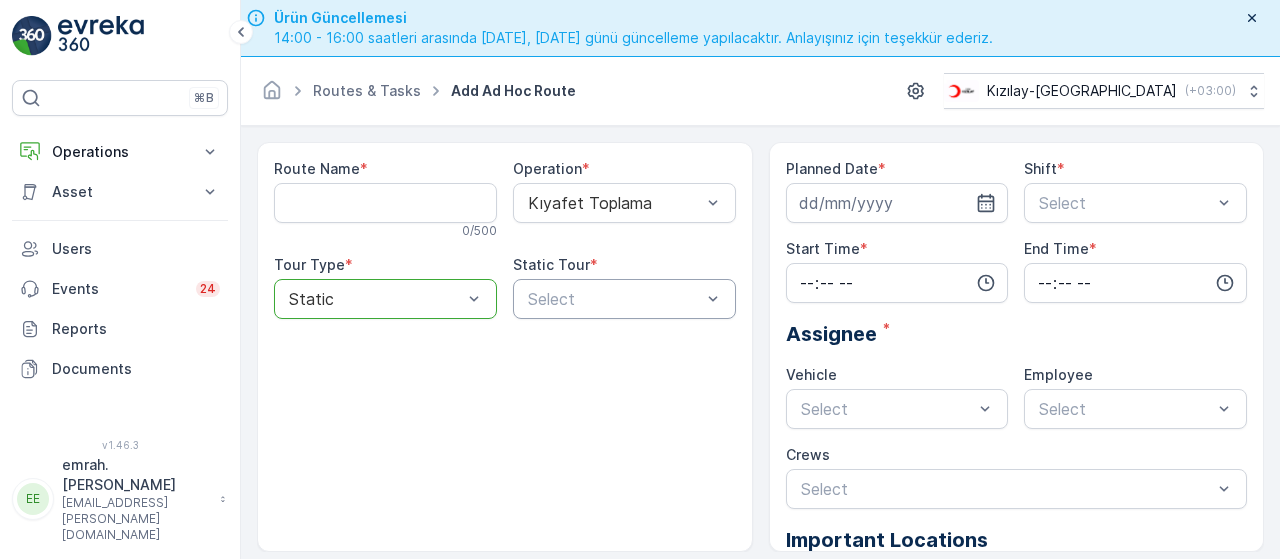 click at bounding box center [614, 299] 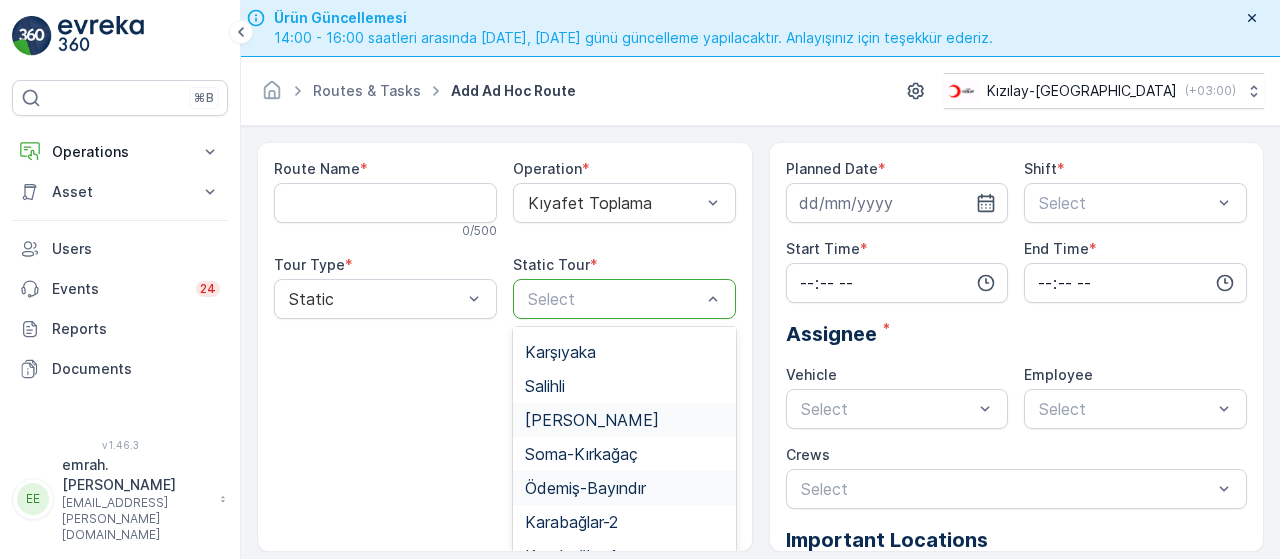 scroll, scrollTop: 258, scrollLeft: 0, axis: vertical 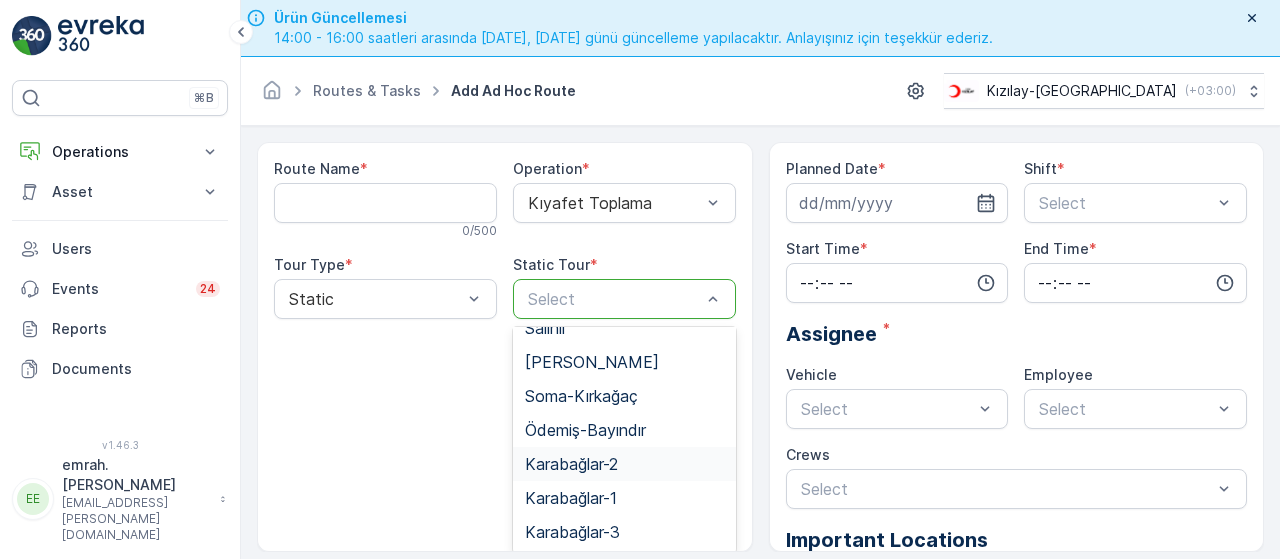 click on "Karabağlar-2" at bounding box center (624, 464) 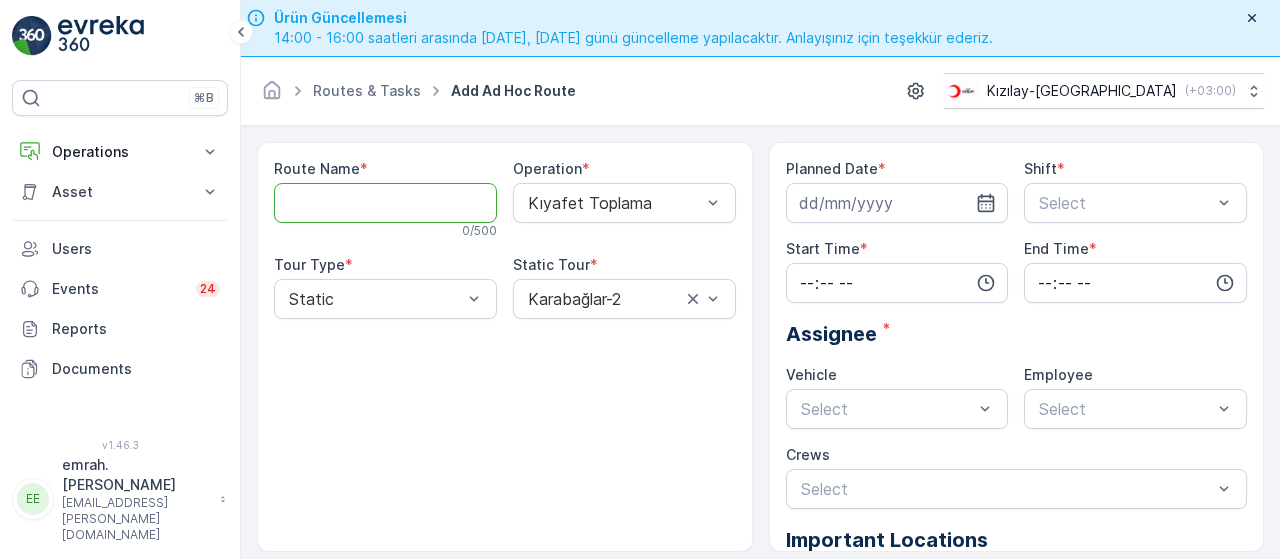 click on "Route Name" at bounding box center (385, 203) 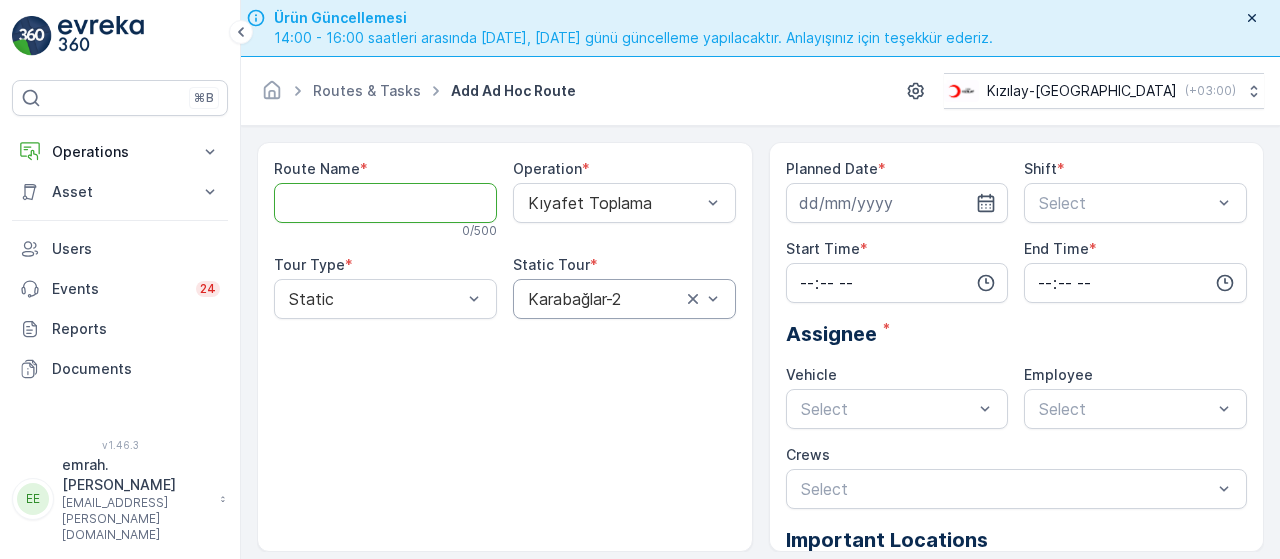 click at bounding box center [604, 299] 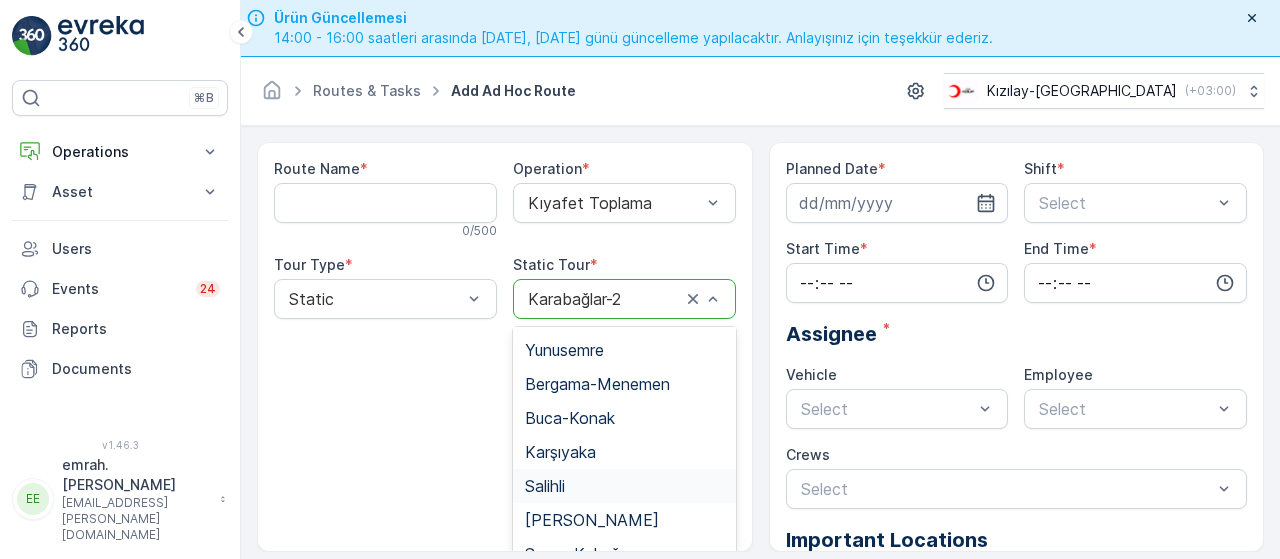 scroll, scrollTop: 258, scrollLeft: 0, axis: vertical 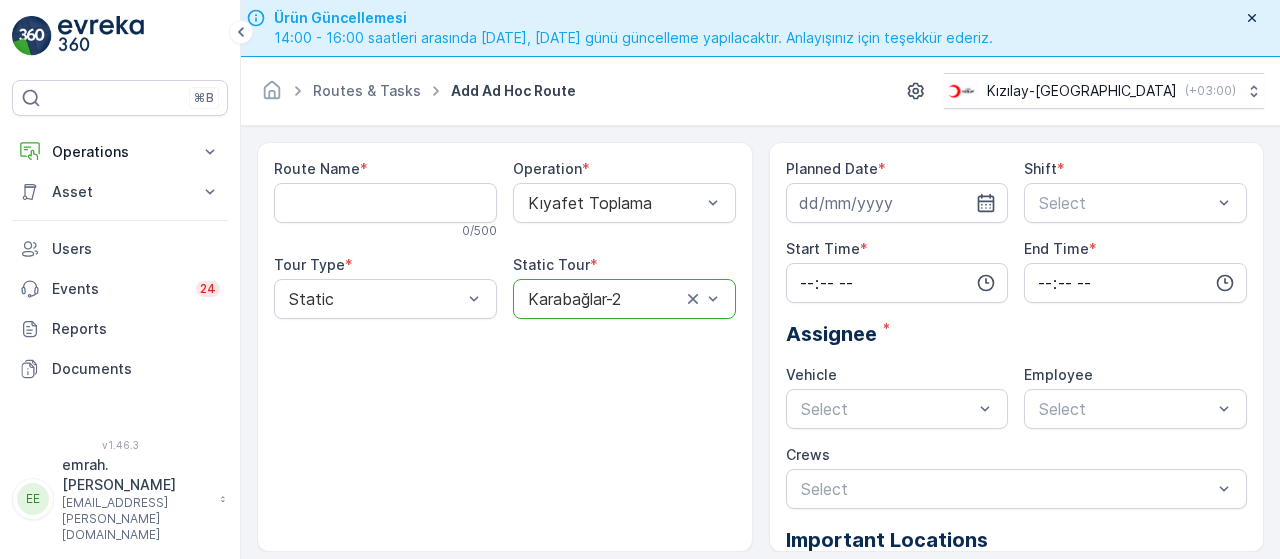 click at bounding box center [604, 299] 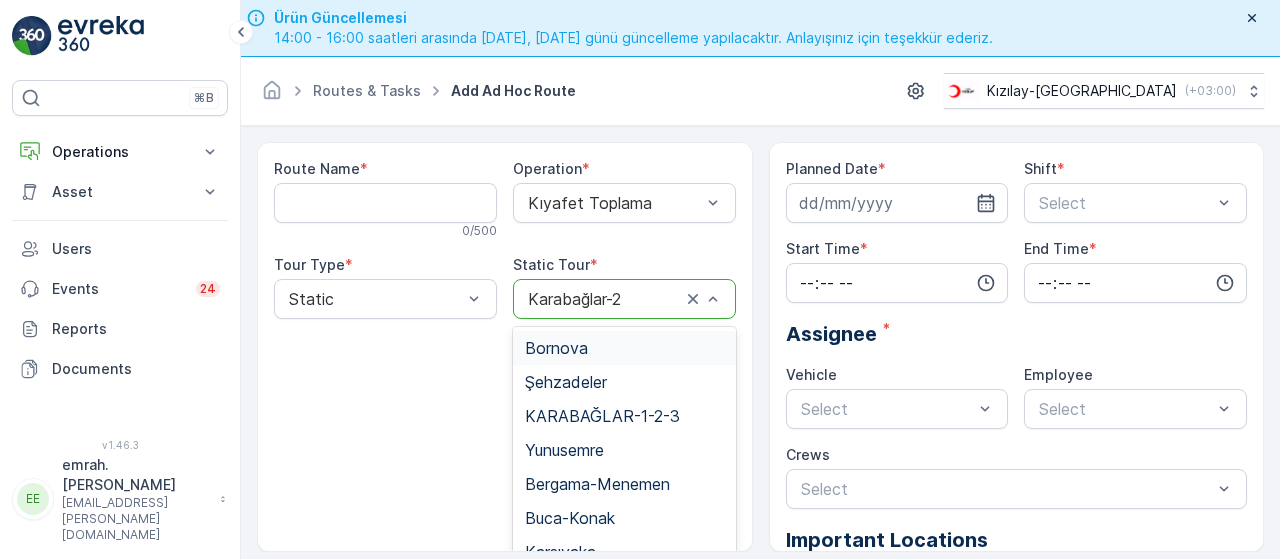 drag, startPoint x: 529, startPoint y: 301, endPoint x: 632, endPoint y: 296, distance: 103.121284 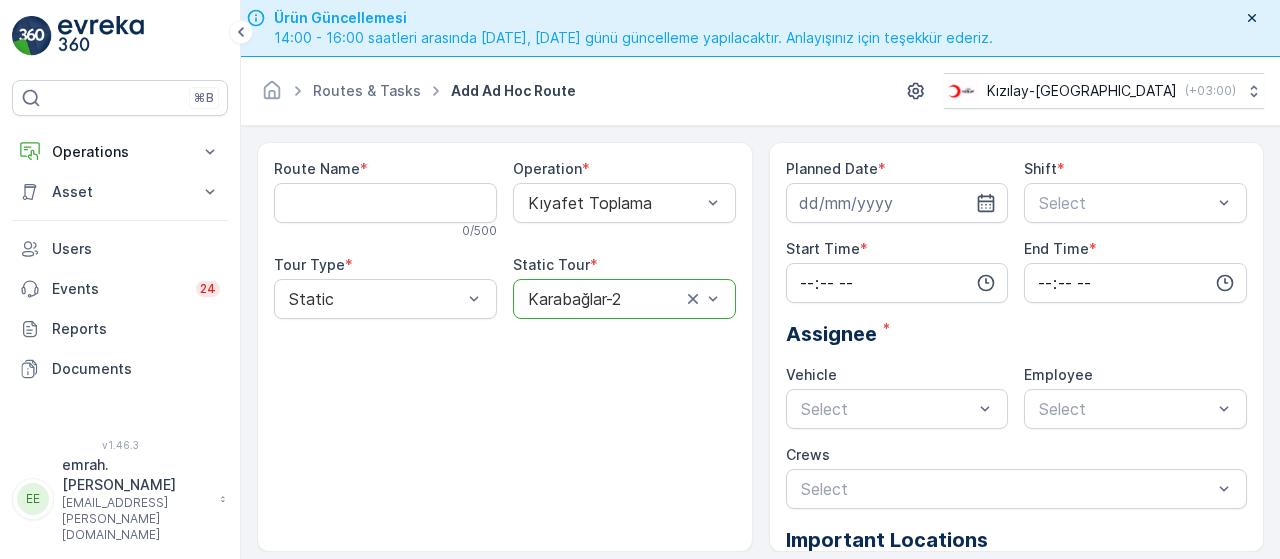 click at bounding box center [604, 299] 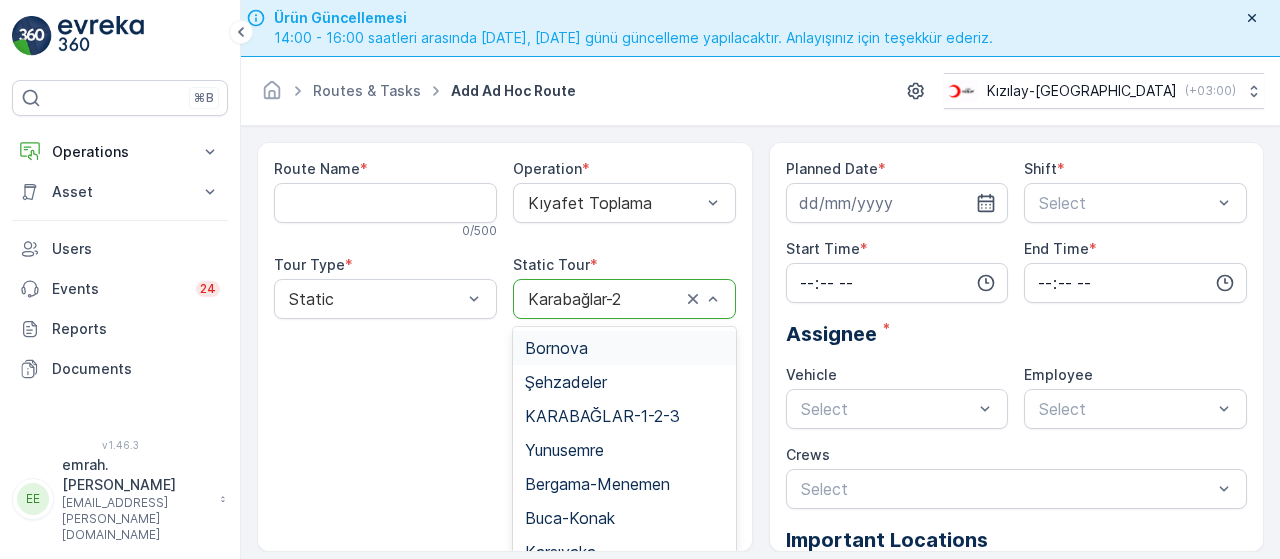 click at bounding box center (604, 299) 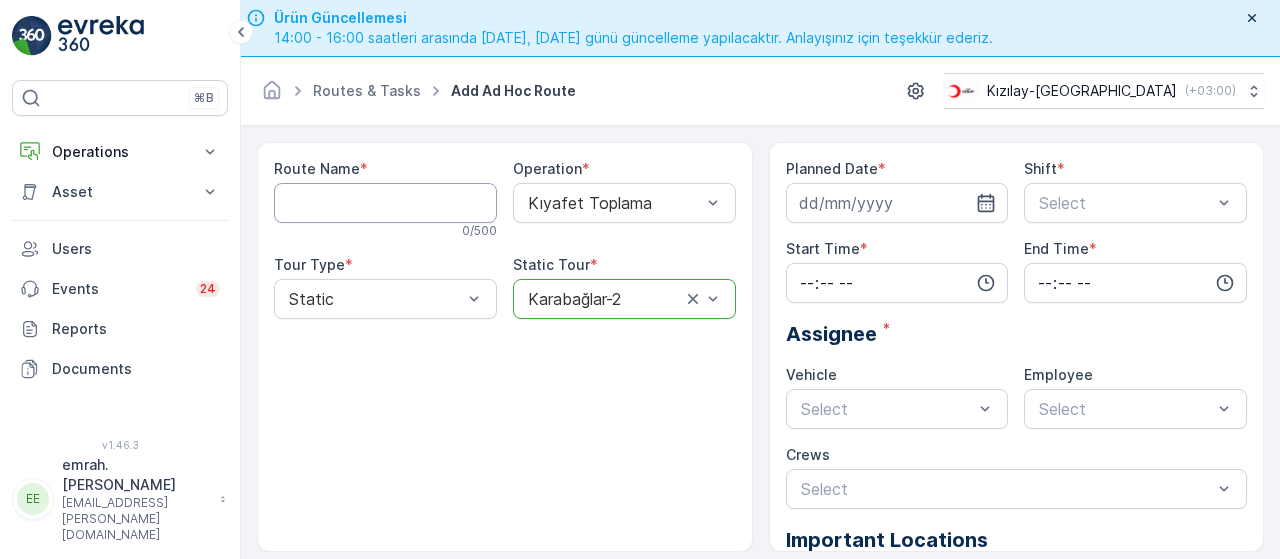 click on "Route Name" at bounding box center (385, 203) 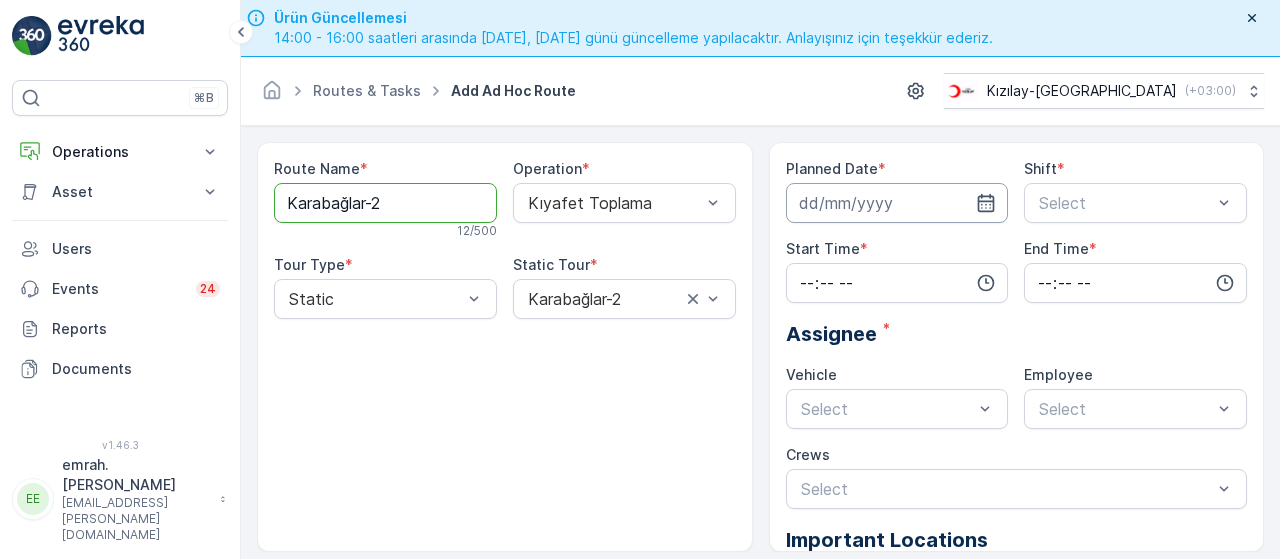 type on "Karabağlar-2" 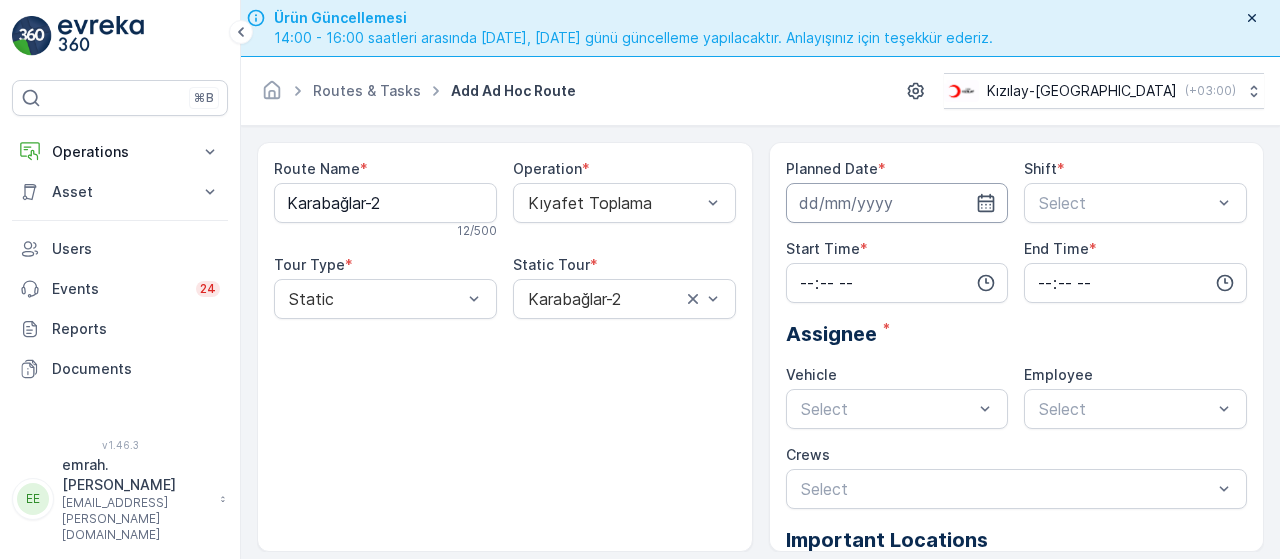click at bounding box center [897, 203] 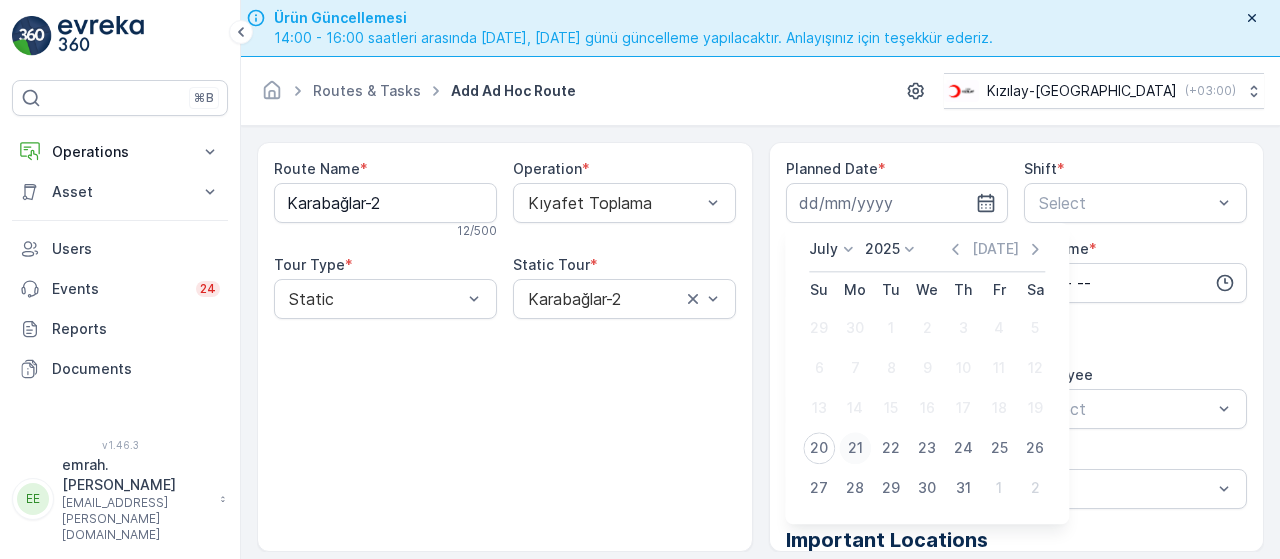 click on "21" at bounding box center [855, 448] 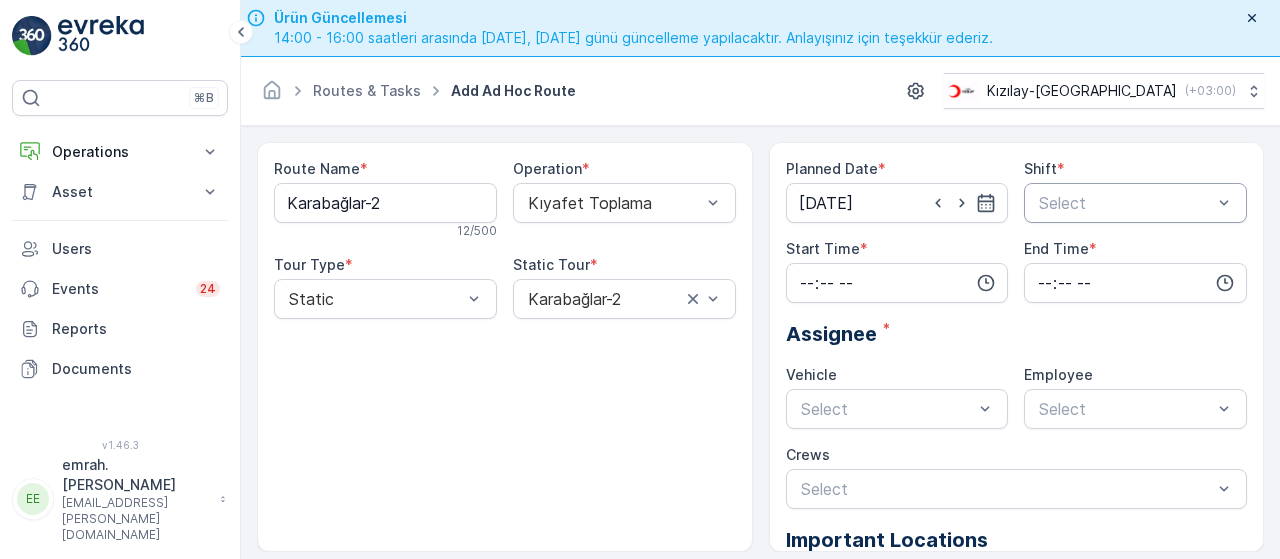 click at bounding box center (1125, 203) 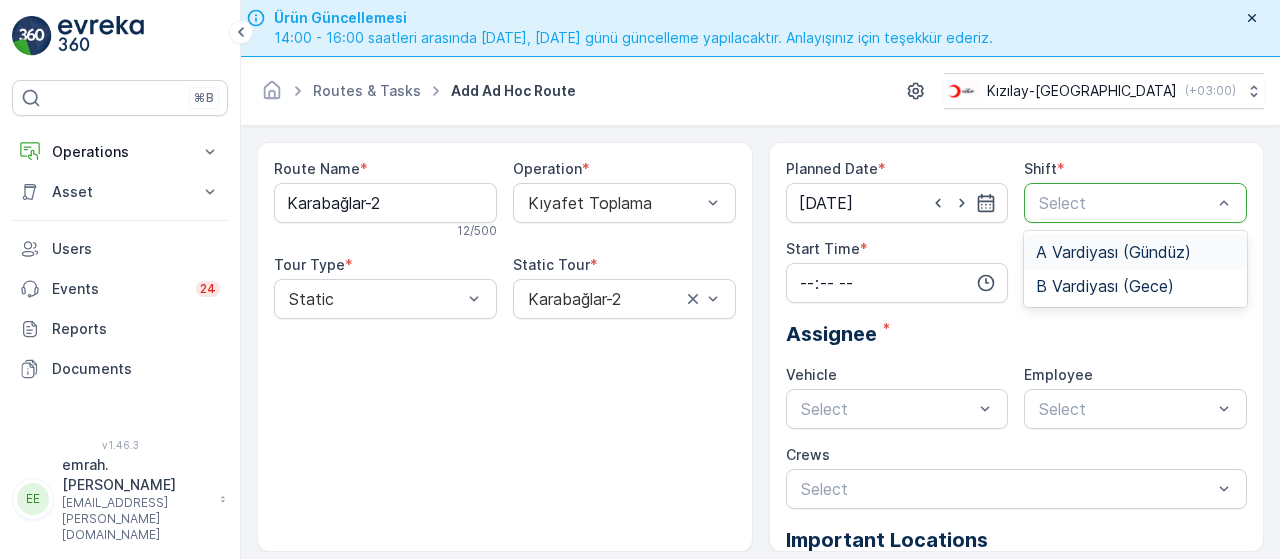 click on "A Vardiyası (Gündüz)" at bounding box center (1135, 252) 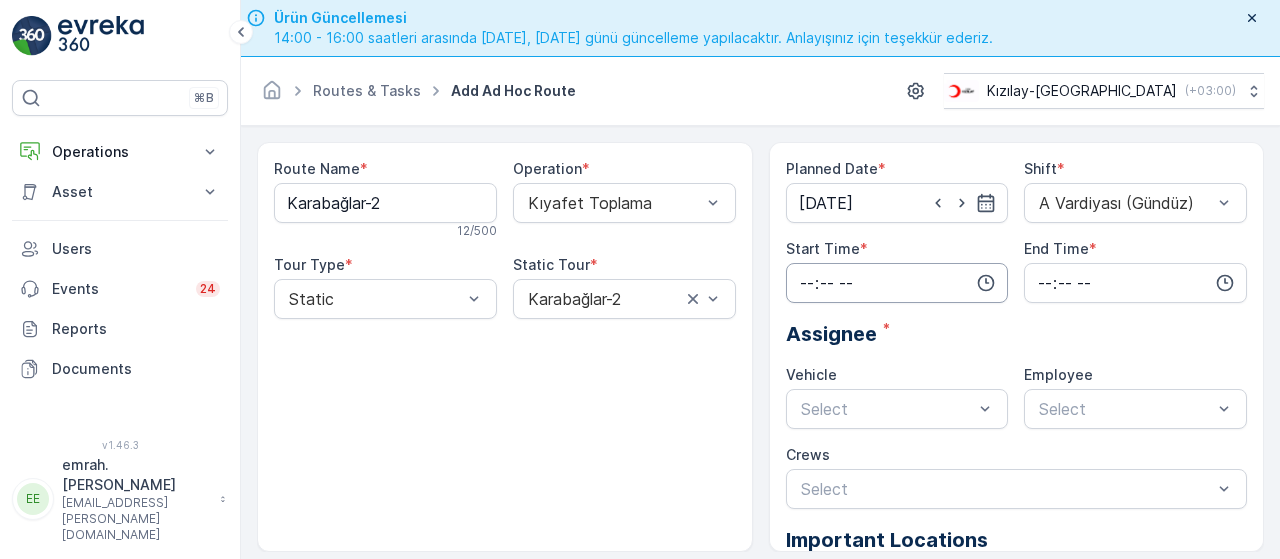 click at bounding box center [897, 283] 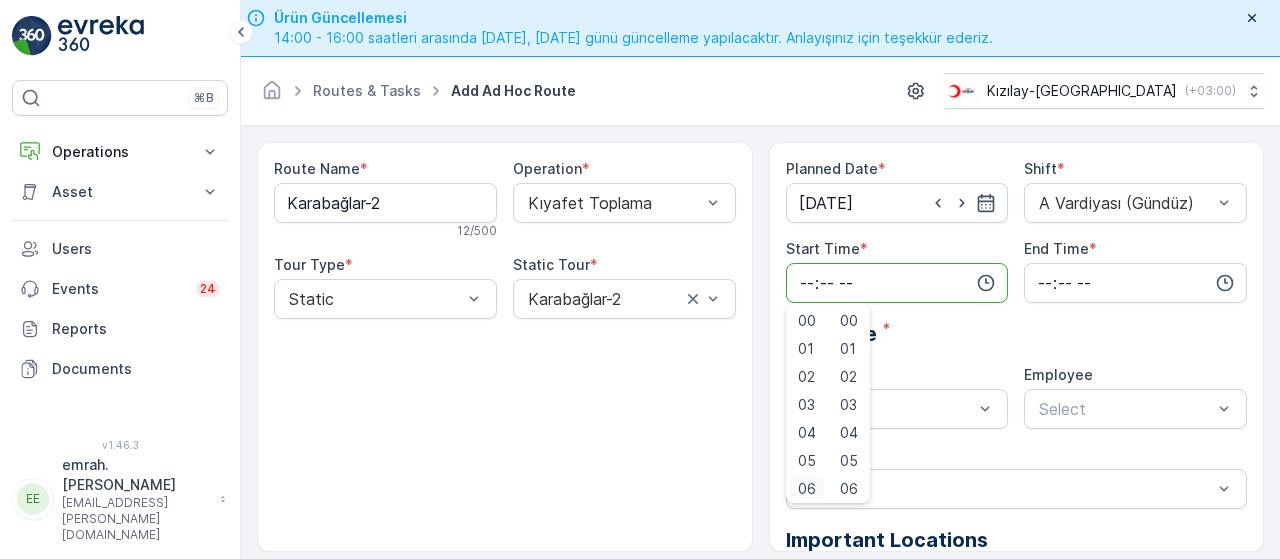 scroll, scrollTop: 4, scrollLeft: 0, axis: vertical 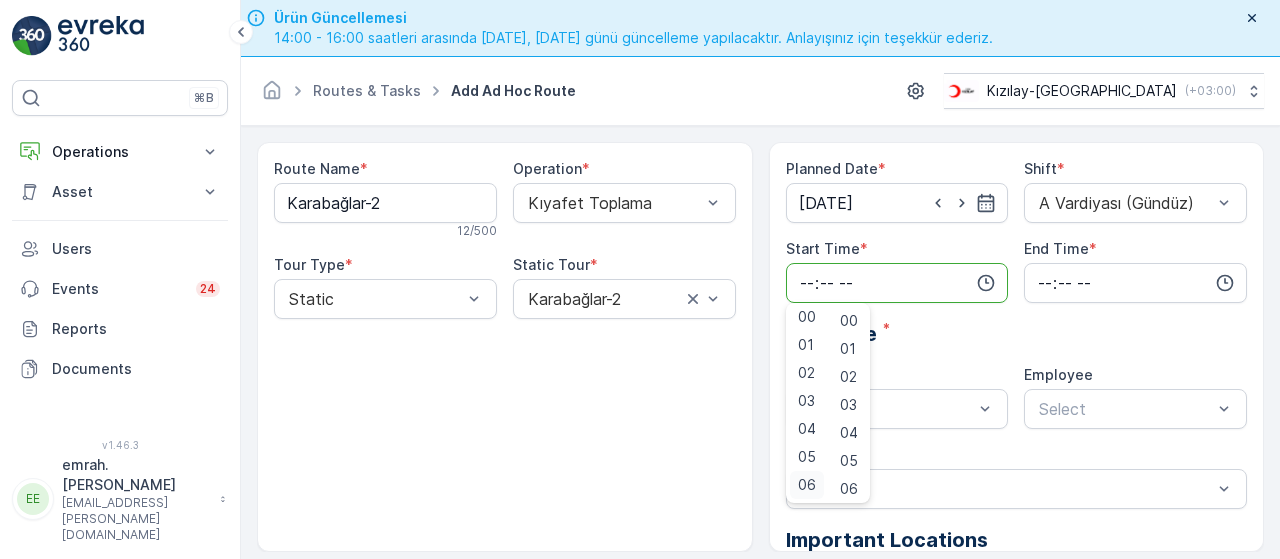 click on "06" at bounding box center (807, 485) 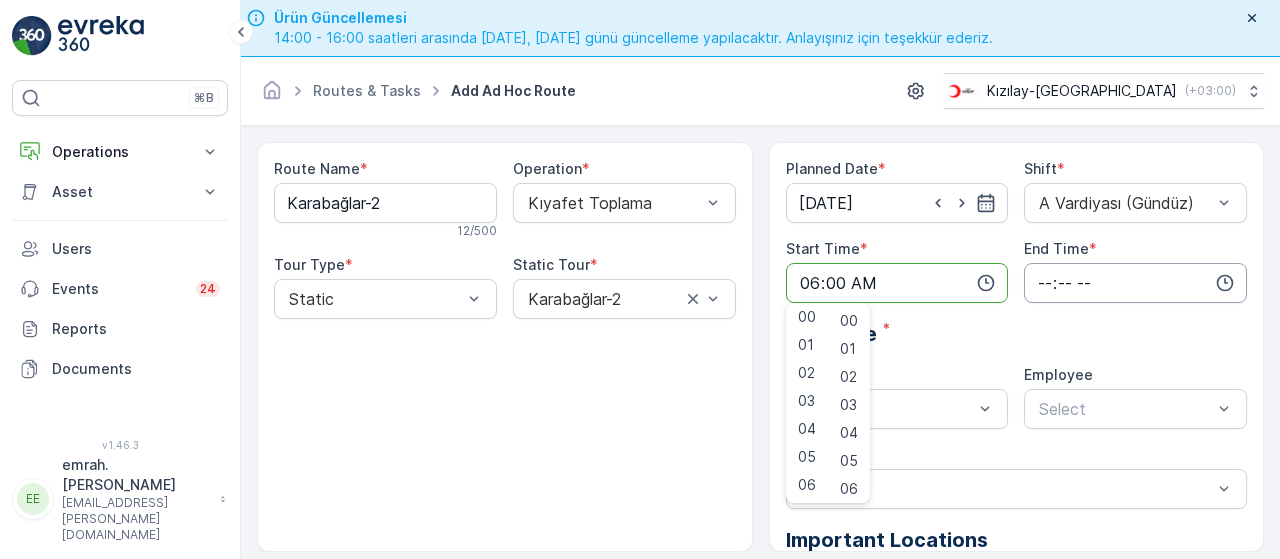 scroll, scrollTop: 4, scrollLeft: 0, axis: vertical 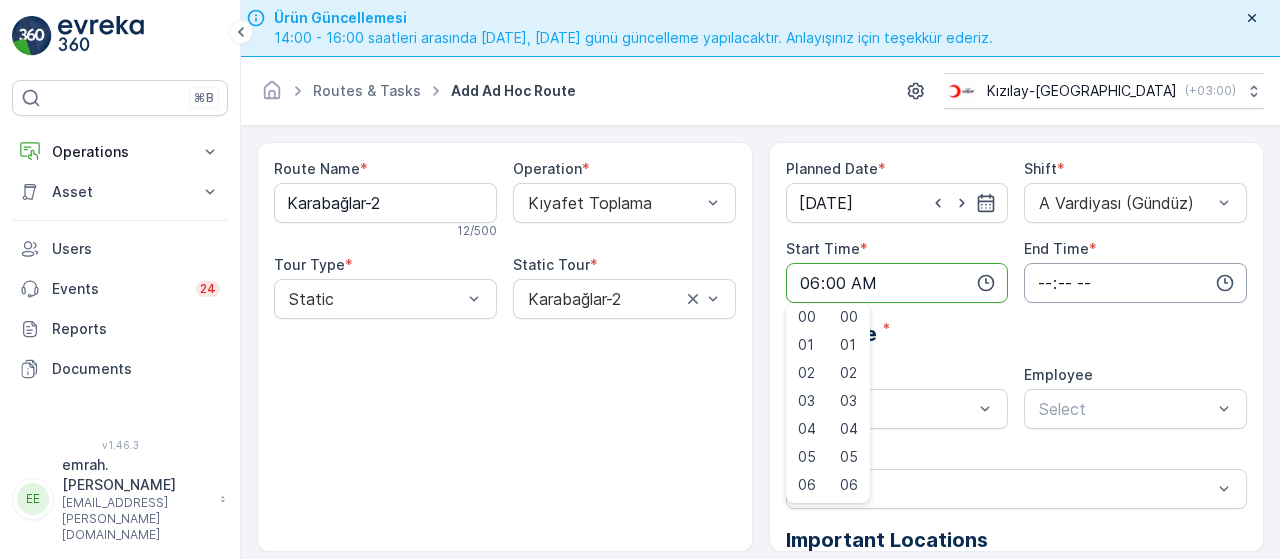 click at bounding box center [1135, 283] 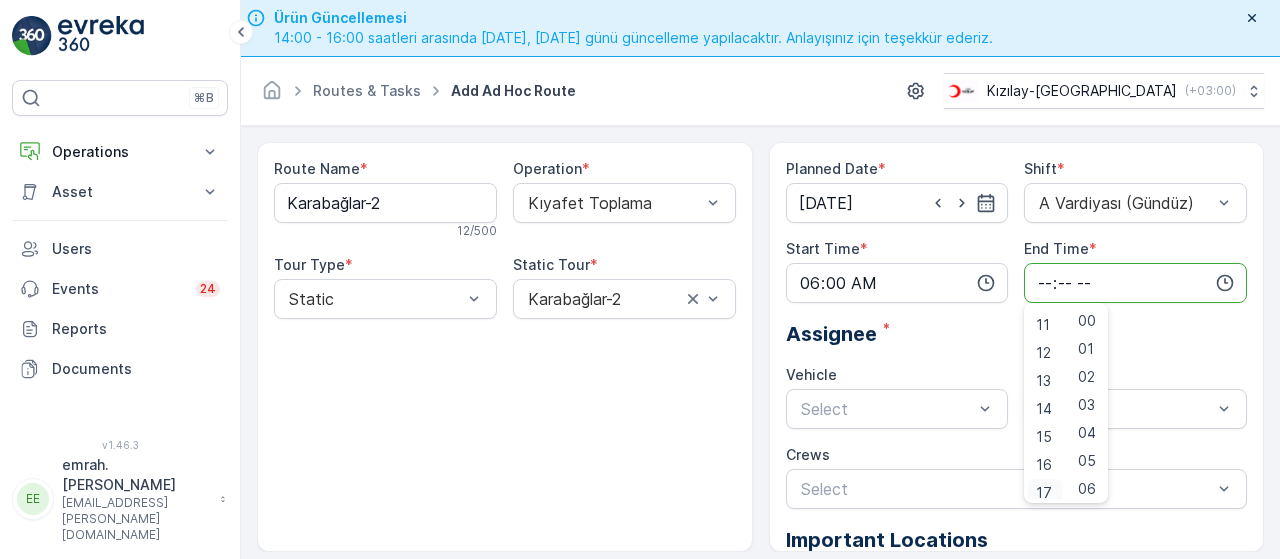 scroll, scrollTop: 312, scrollLeft: 0, axis: vertical 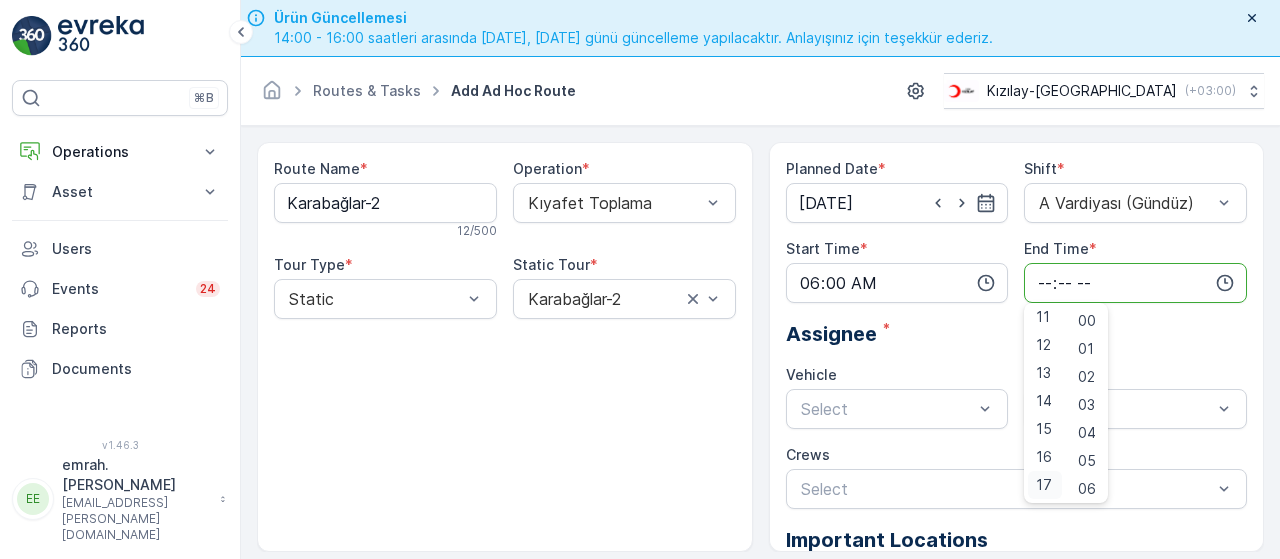 click on "17" at bounding box center (1044, 485) 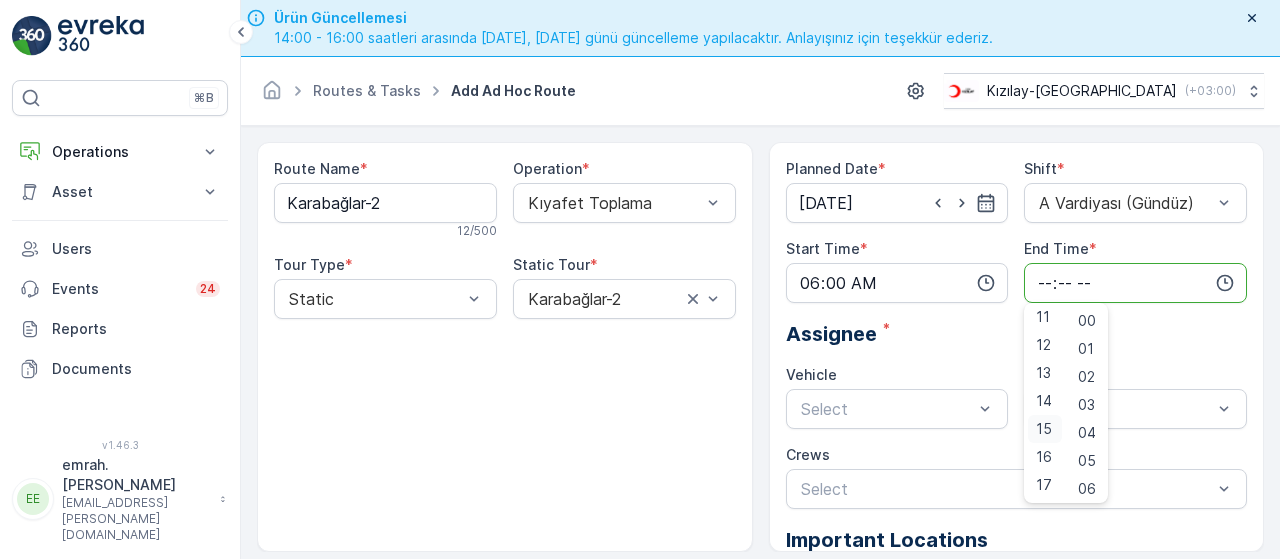 type on "17:00" 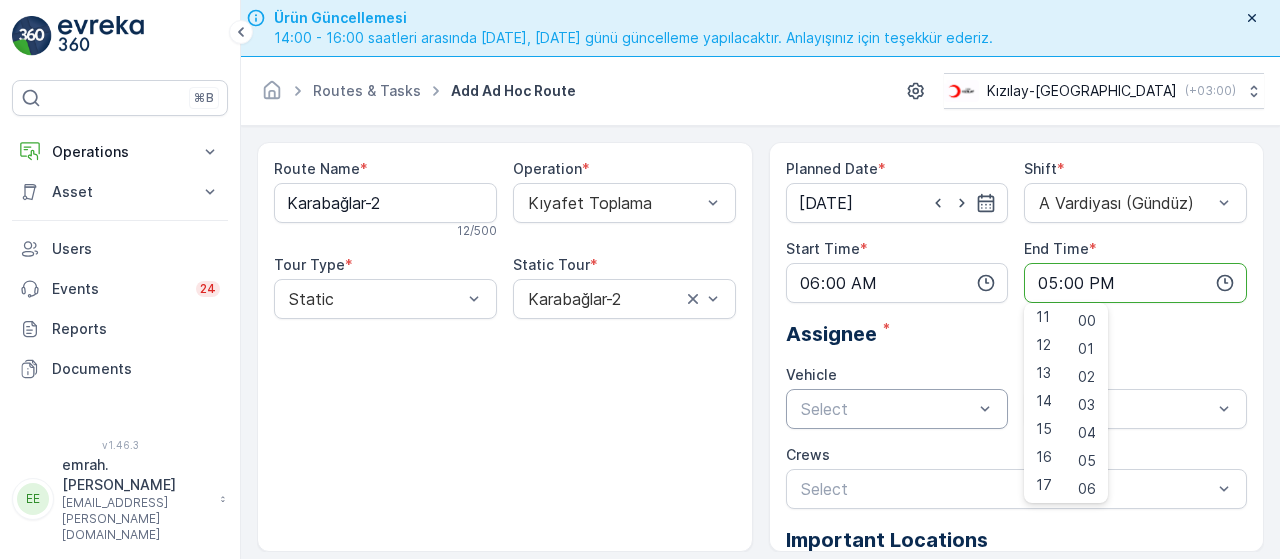 click at bounding box center (887, 409) 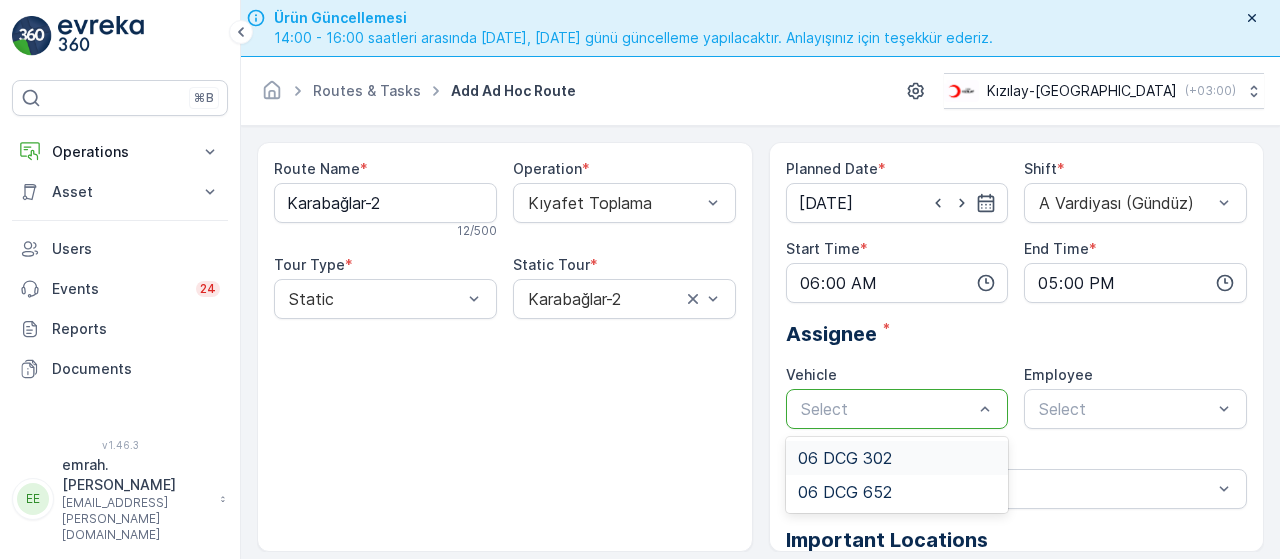 click on "06 DCG 302" at bounding box center [897, 458] 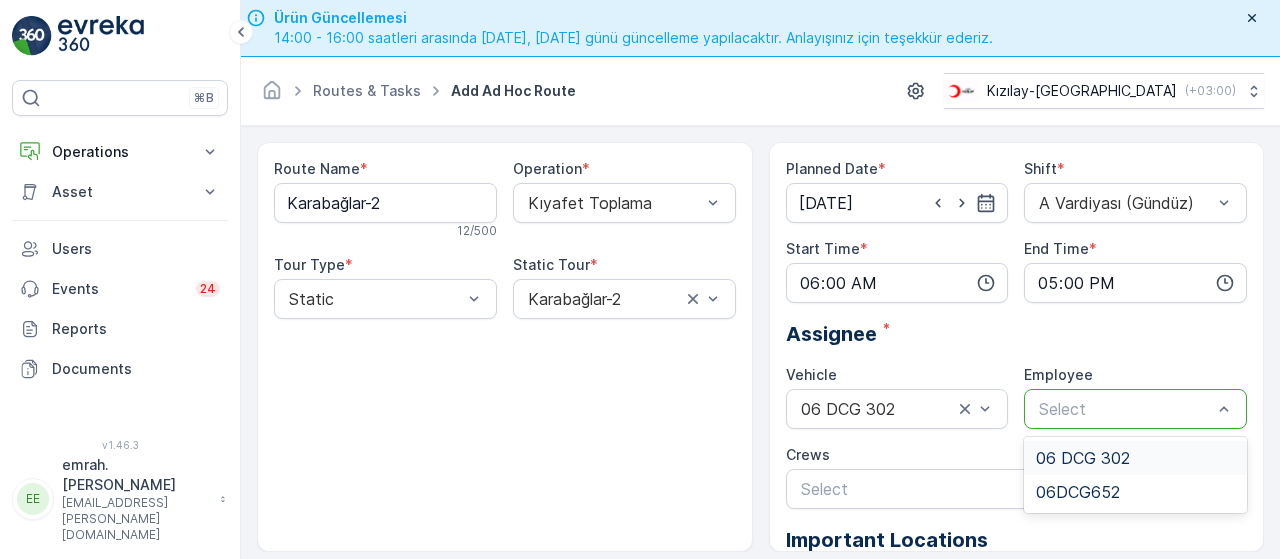 click on "06 DCG 302" at bounding box center [1083, 458] 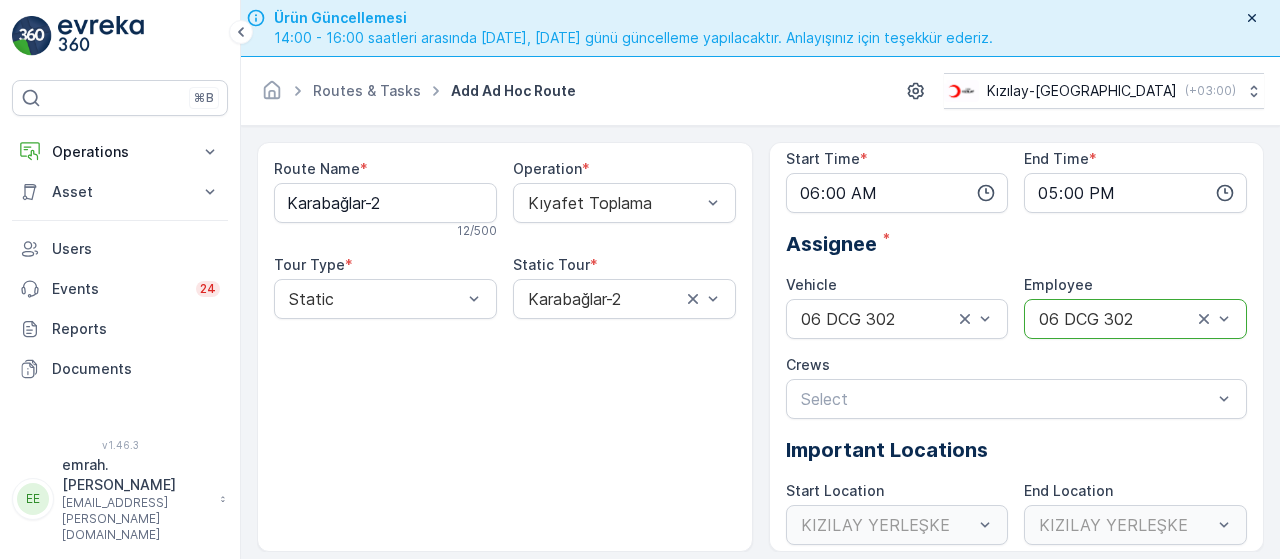 scroll, scrollTop: 178, scrollLeft: 0, axis: vertical 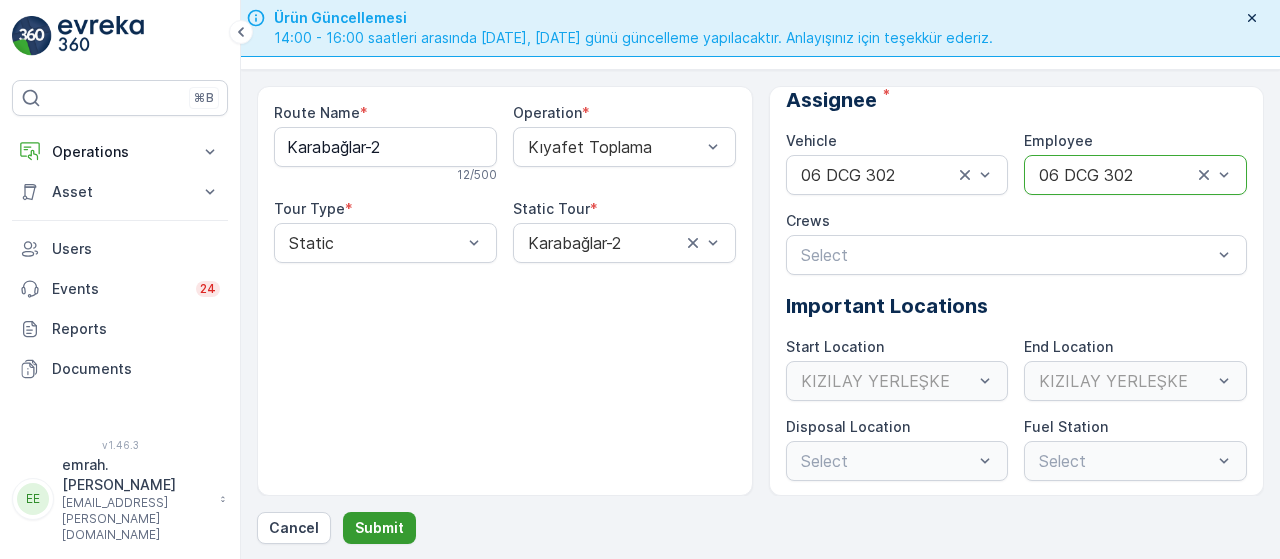 click on "Submit" at bounding box center [379, 528] 